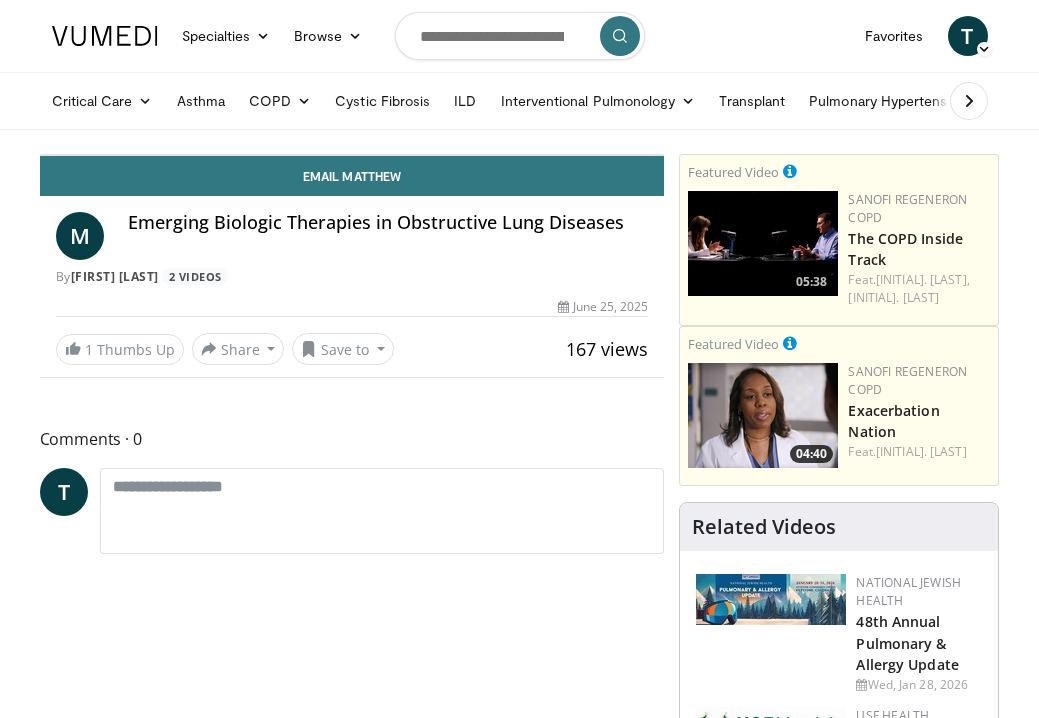 scroll, scrollTop: 0, scrollLeft: 0, axis: both 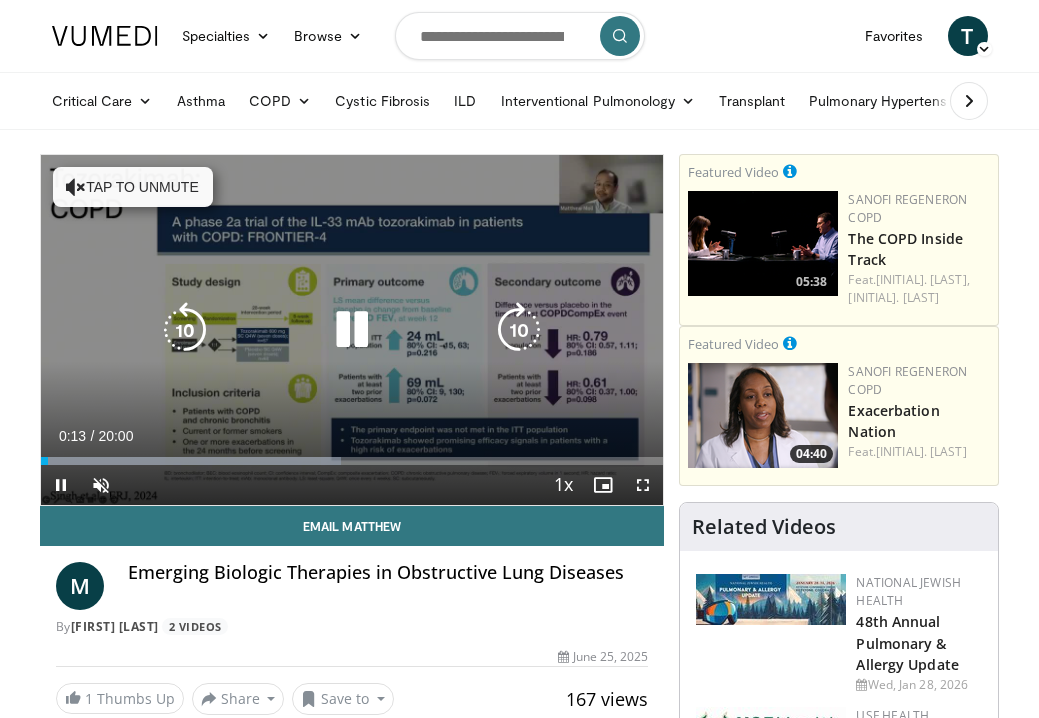 click on "10 seconds
Tap to unmute" at bounding box center (352, 330) 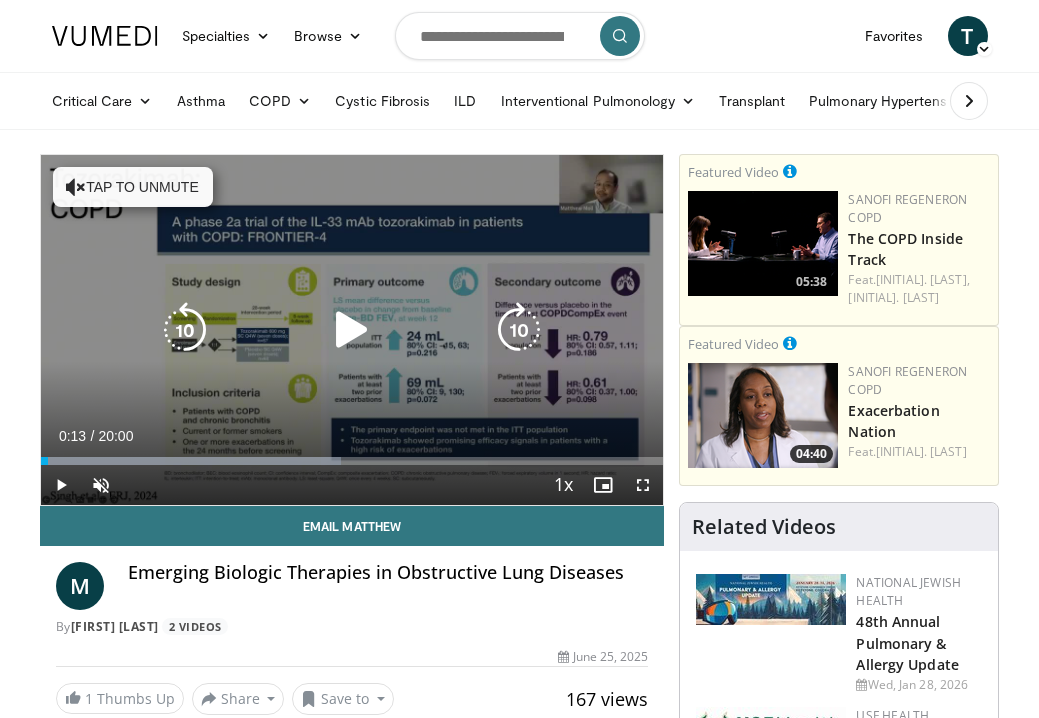 click at bounding box center (352, 330) 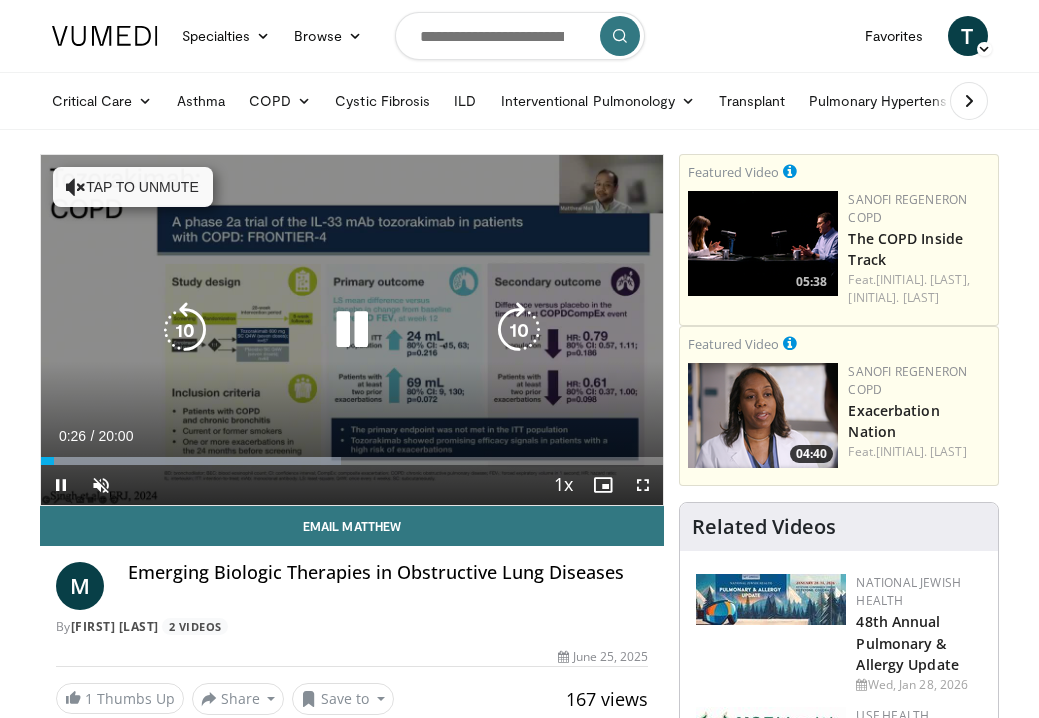 click at bounding box center [352, 330] 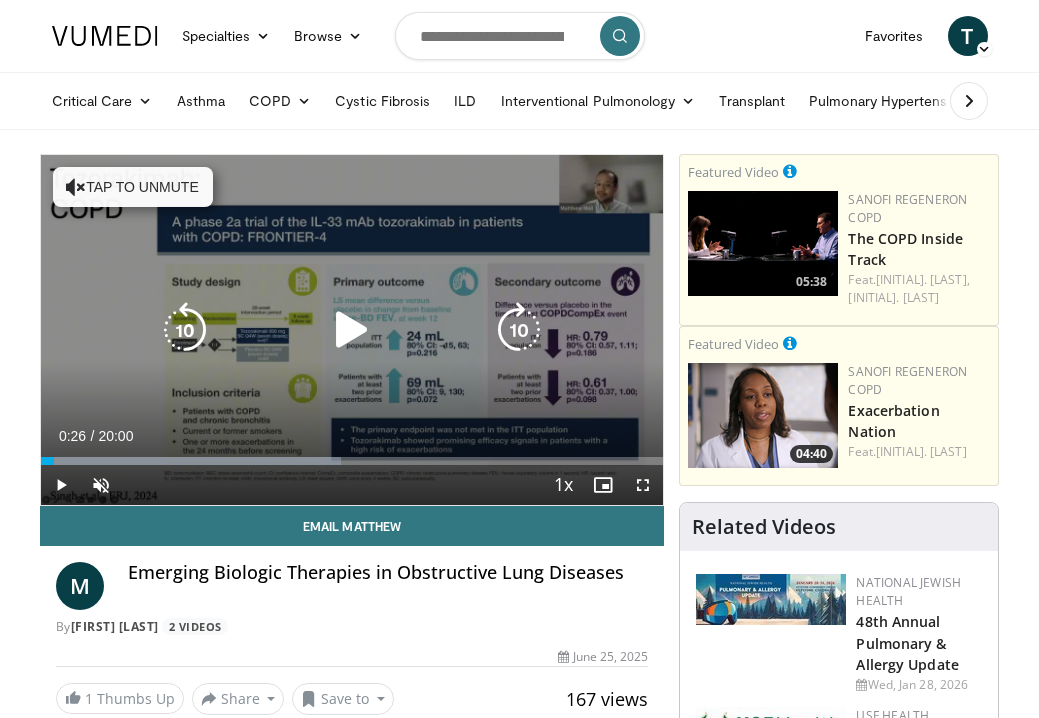 click at bounding box center (352, 330) 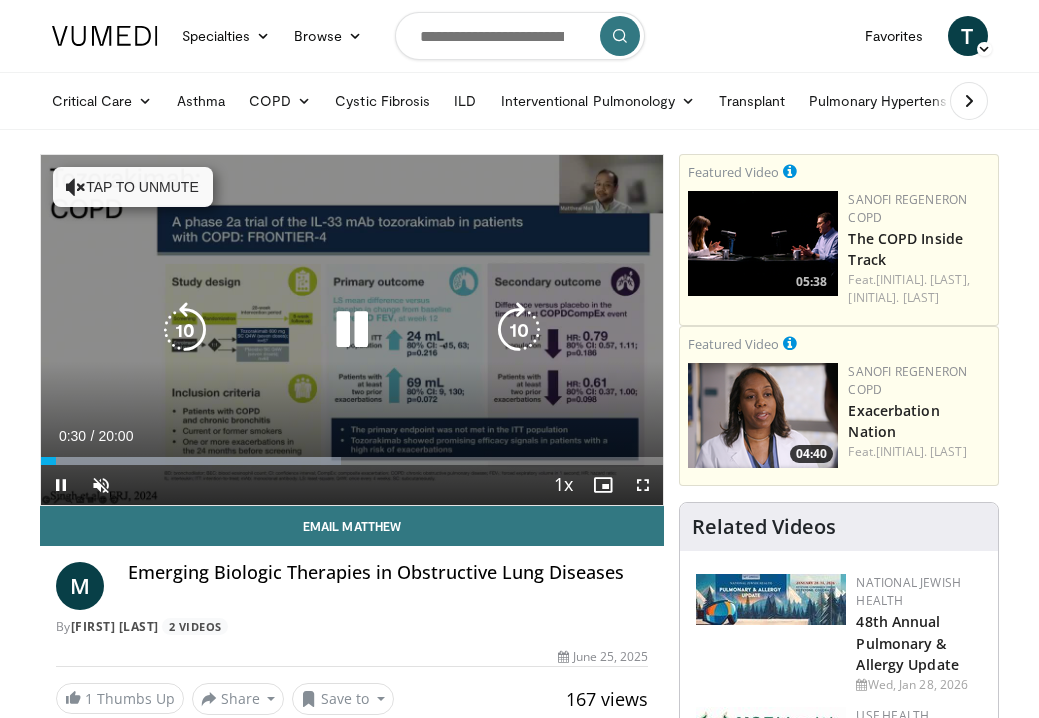 click on "Tap to unmute" at bounding box center [133, 187] 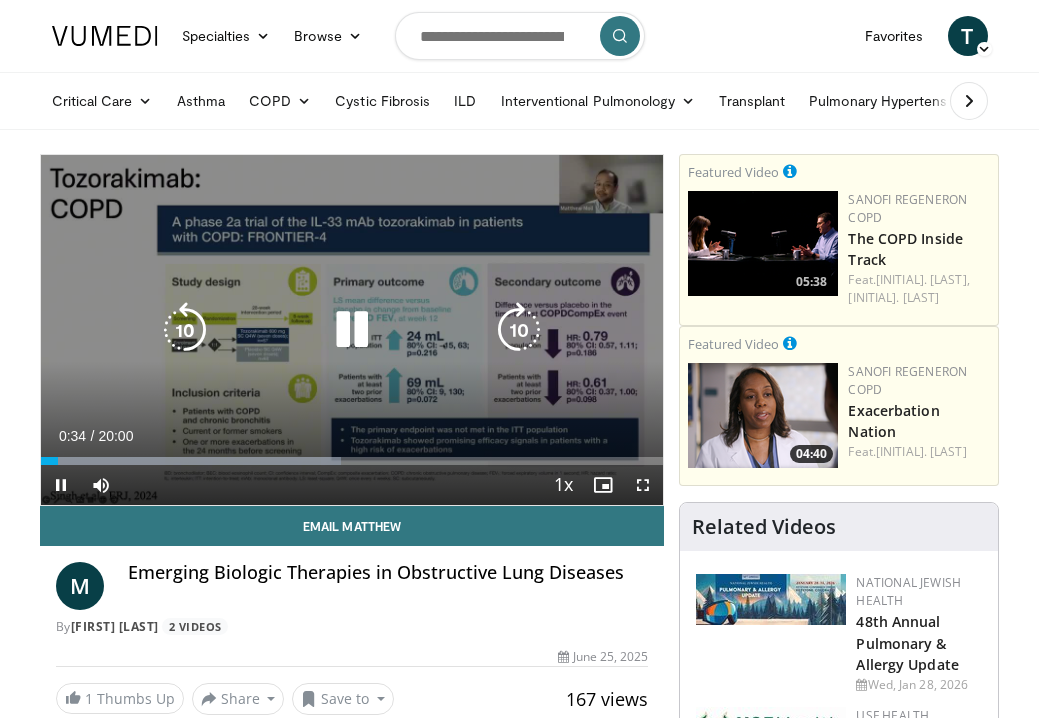 click on "10 seconds
Tap to unmute" at bounding box center (352, 330) 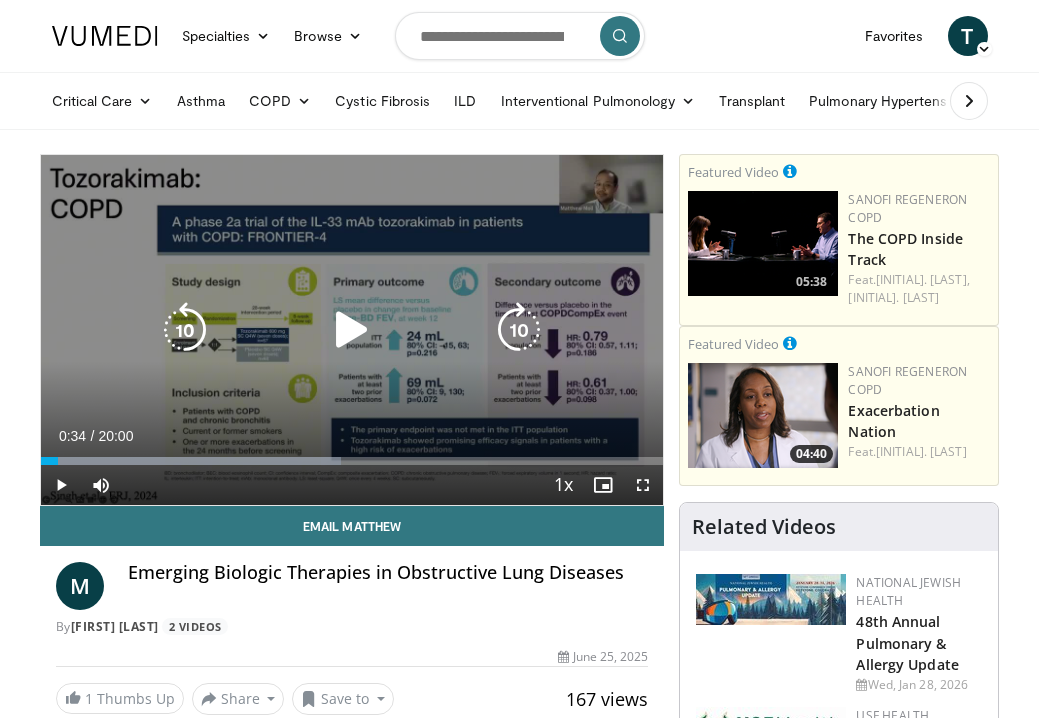 click on "10 seconds
Tap to unmute" at bounding box center (352, 330) 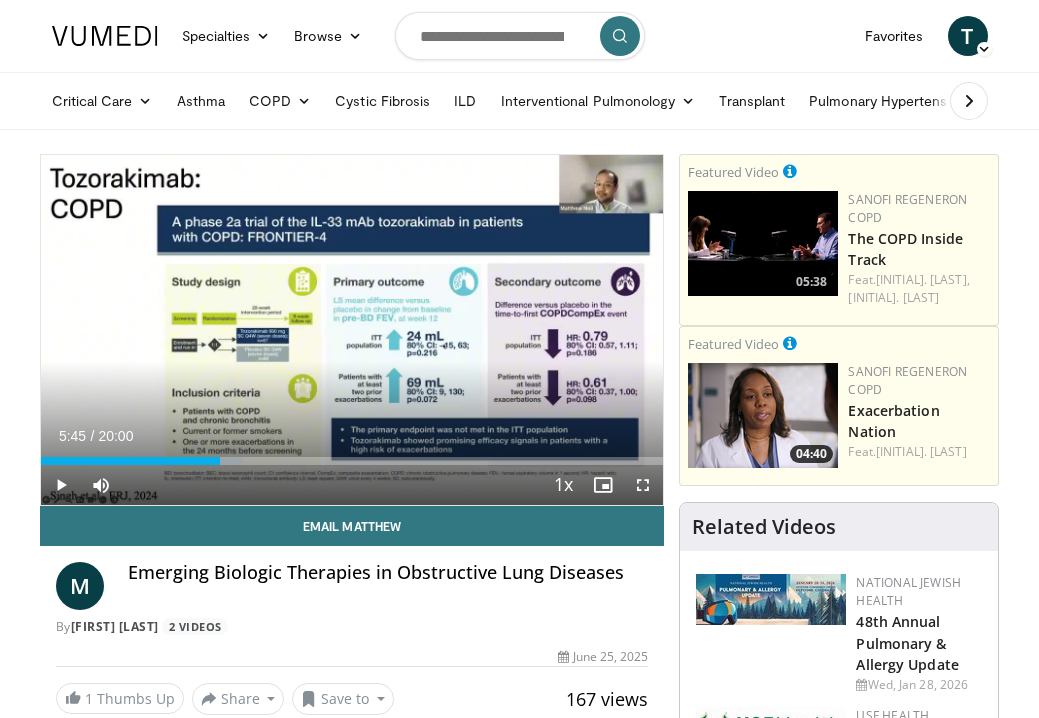 click at bounding box center [61, 485] 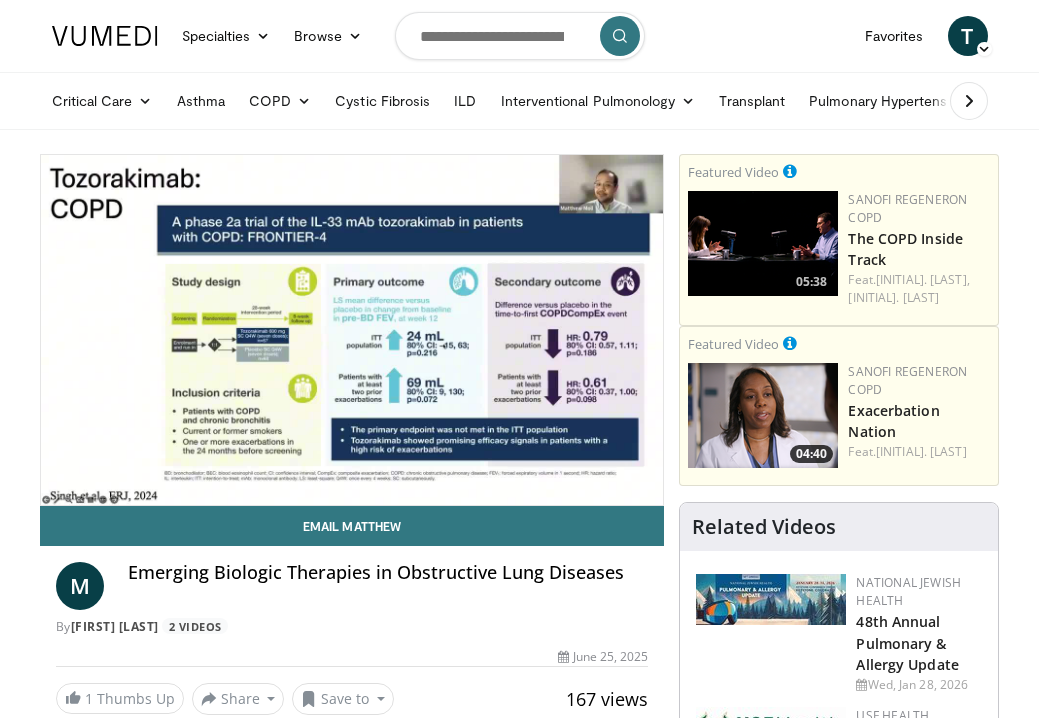 scroll, scrollTop: 0, scrollLeft: 0, axis: both 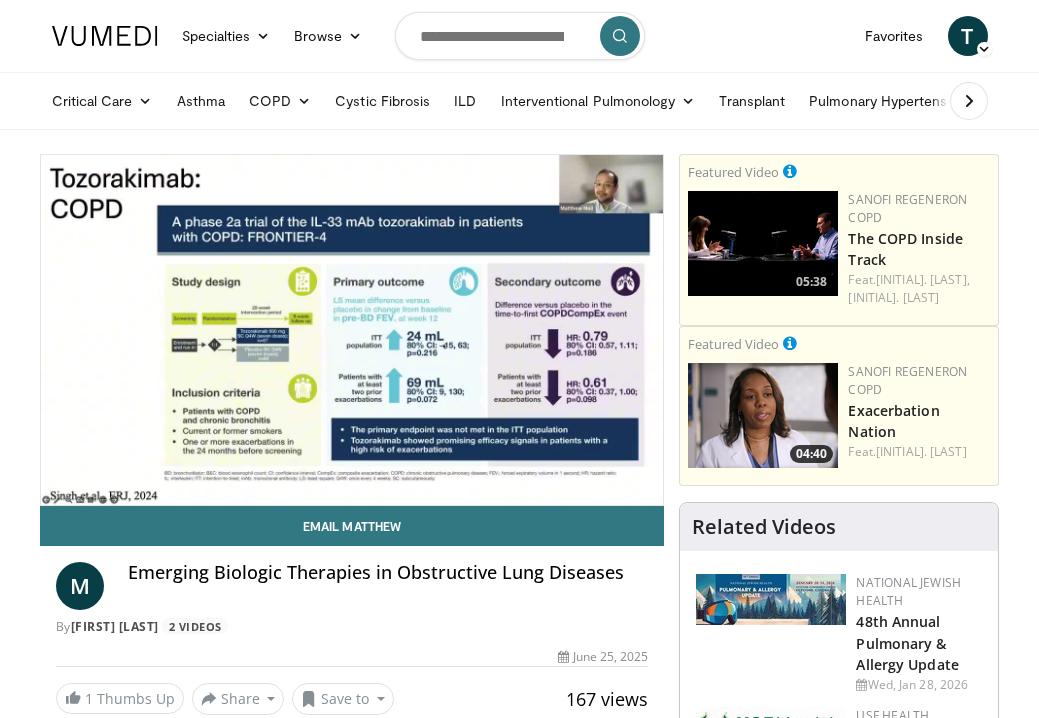 click on "10 seconds
Tap to unmute" at bounding box center (352, 330) 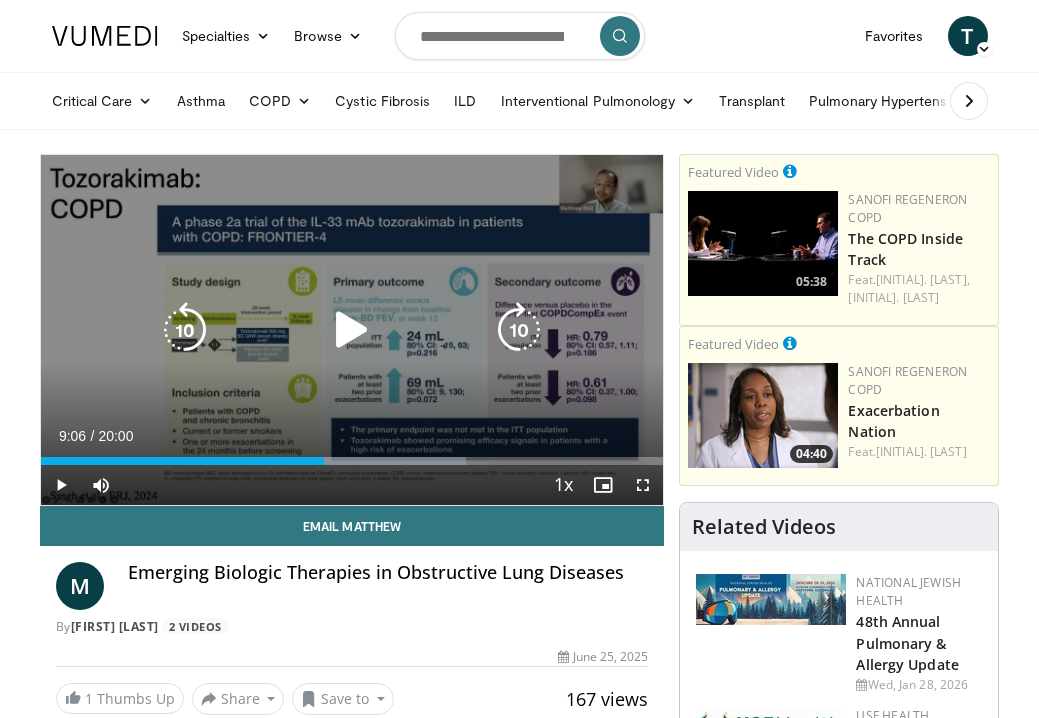 click on "10 seconds
Tap to unmute" at bounding box center [352, 330] 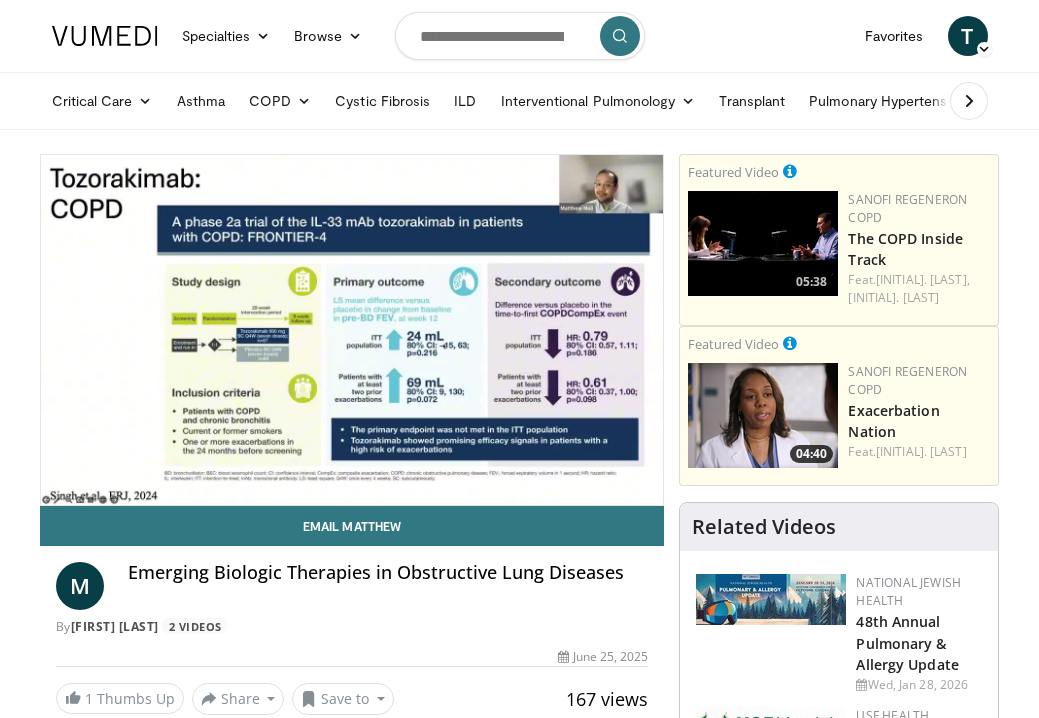 click on "10 seconds
Tap to unmute" at bounding box center (352, 330) 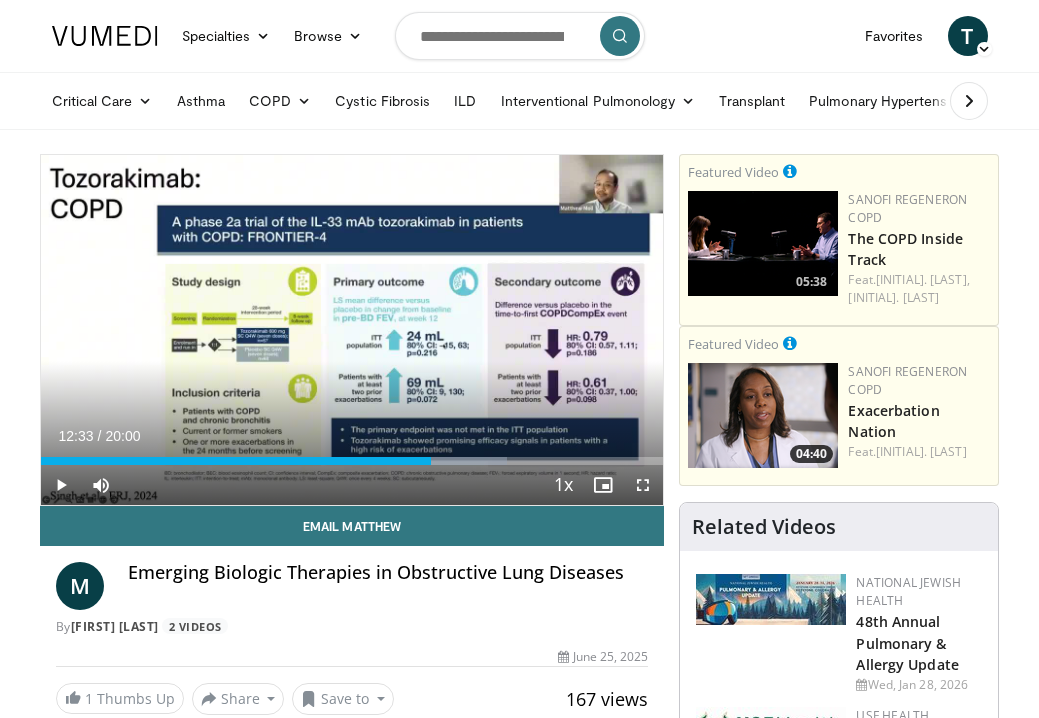 click on "10 seconds
Tap to unmute" at bounding box center [352, 330] 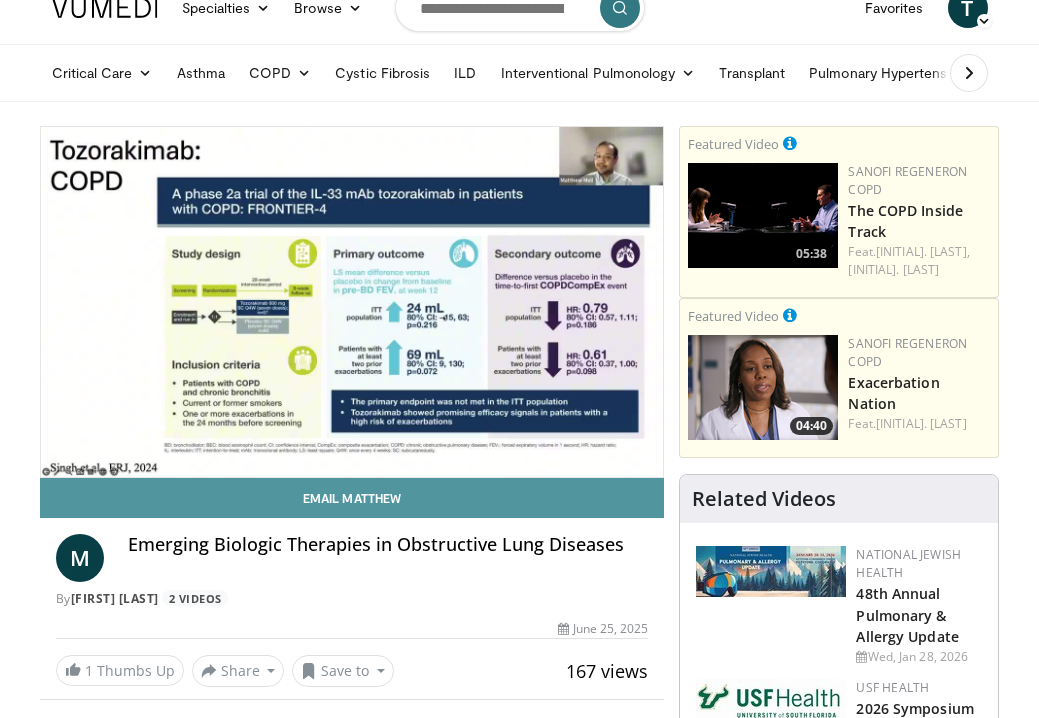 scroll, scrollTop: 23, scrollLeft: 0, axis: vertical 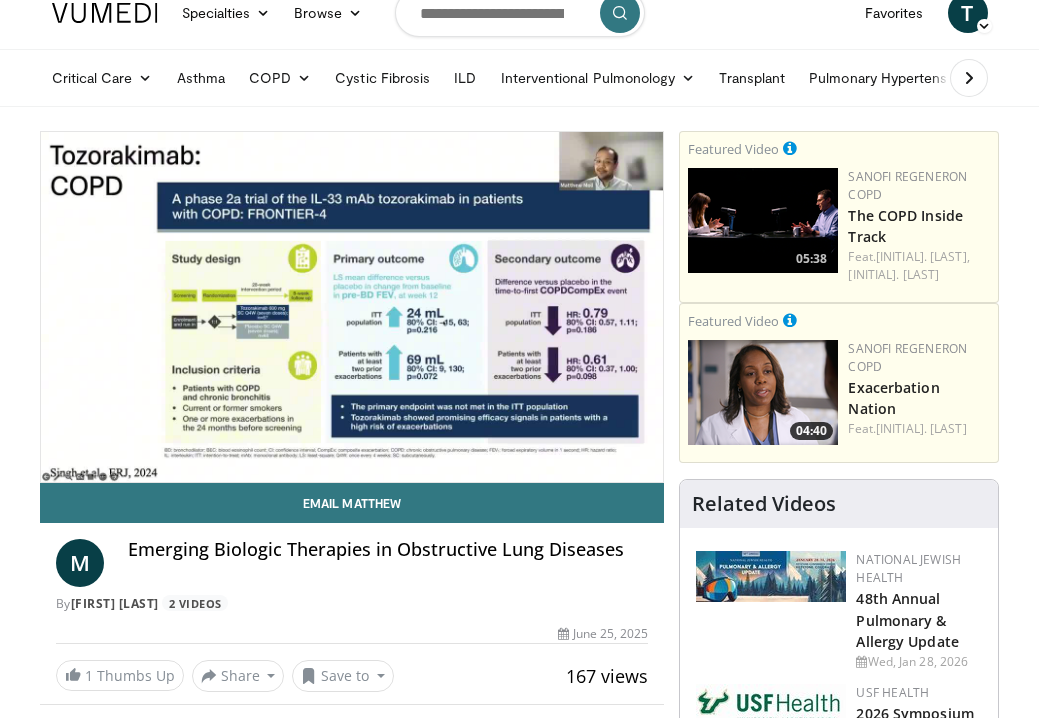 click on "10 seconds
Tap to unmute" at bounding box center [352, 307] 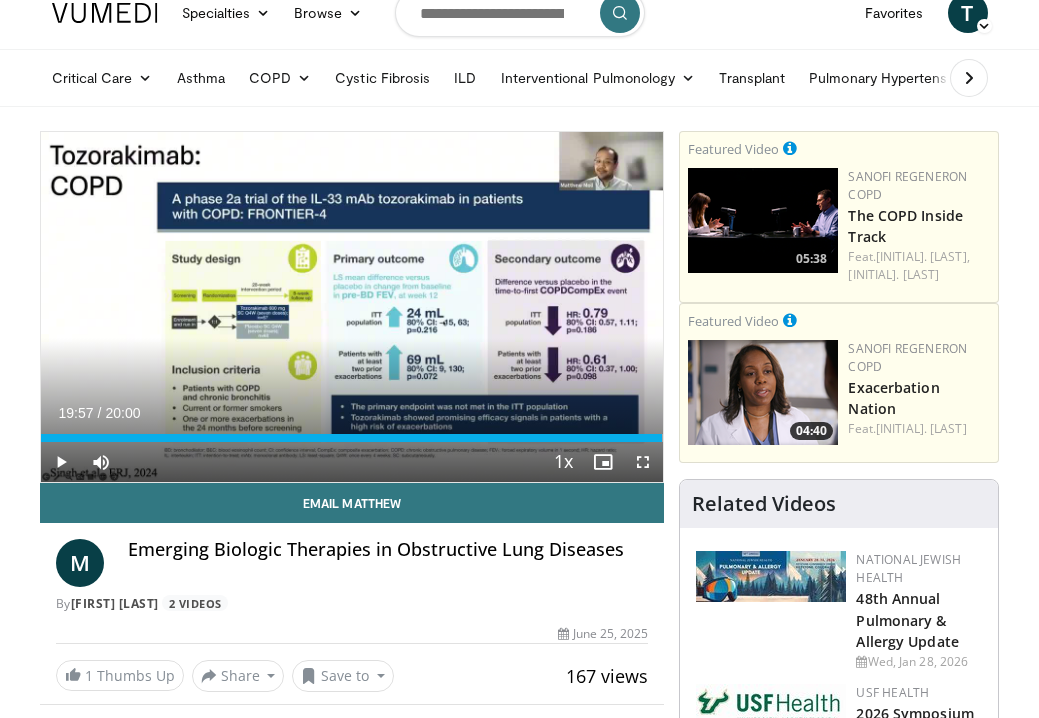 click at bounding box center [61, 462] 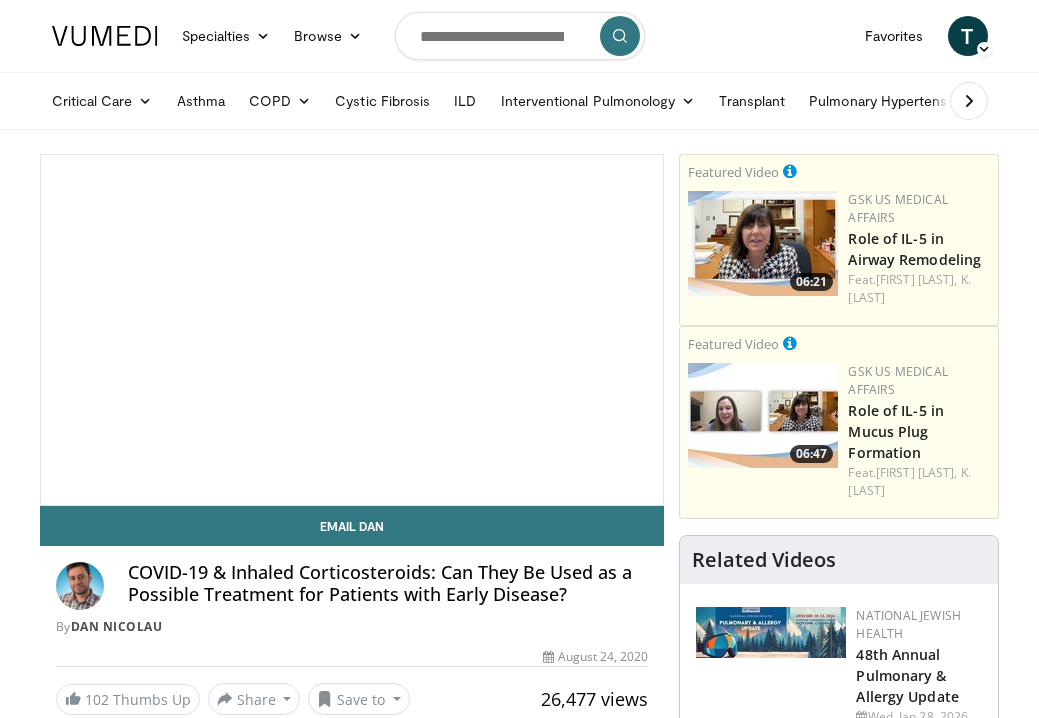 scroll, scrollTop: 0, scrollLeft: 0, axis: both 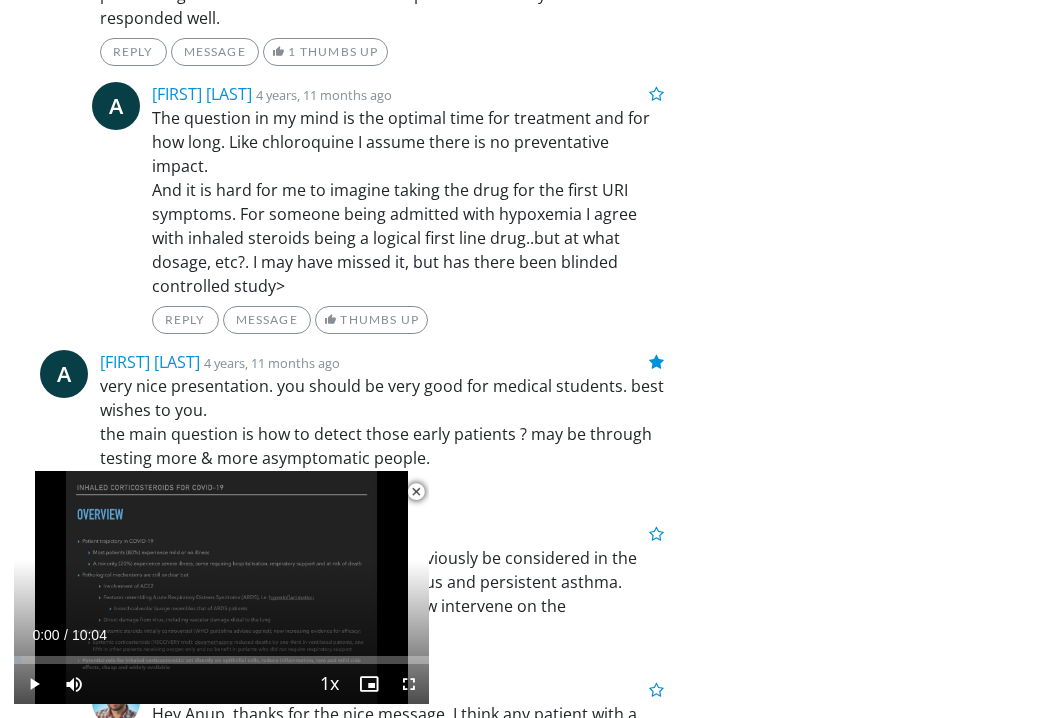 click at bounding box center [416, 492] 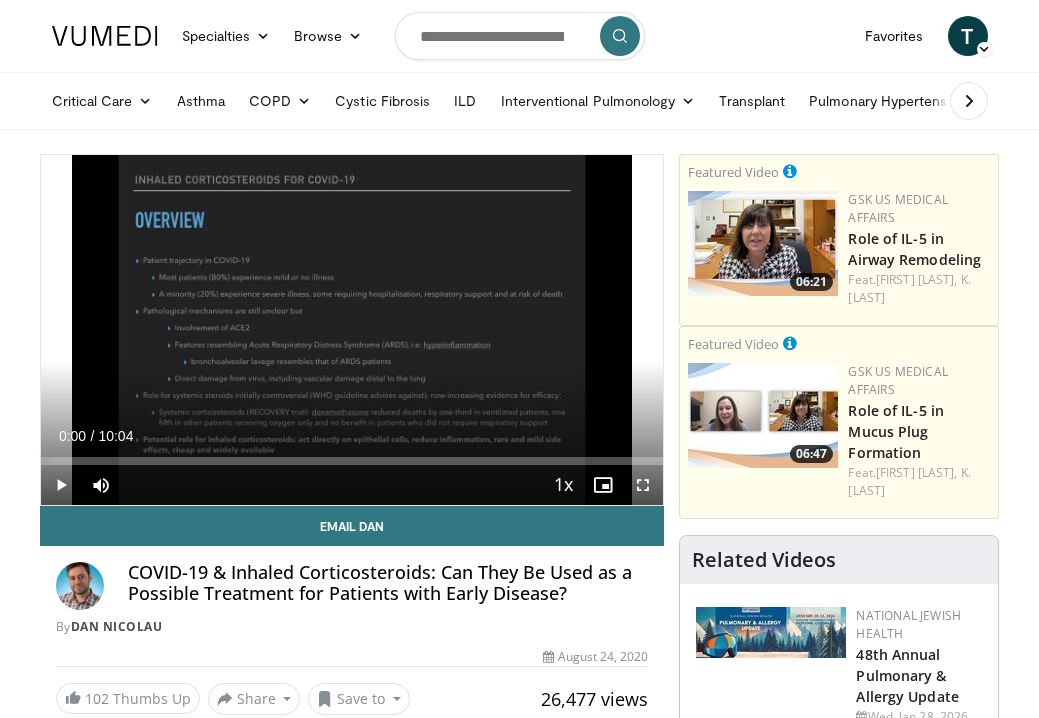 scroll, scrollTop: 0, scrollLeft: 0, axis: both 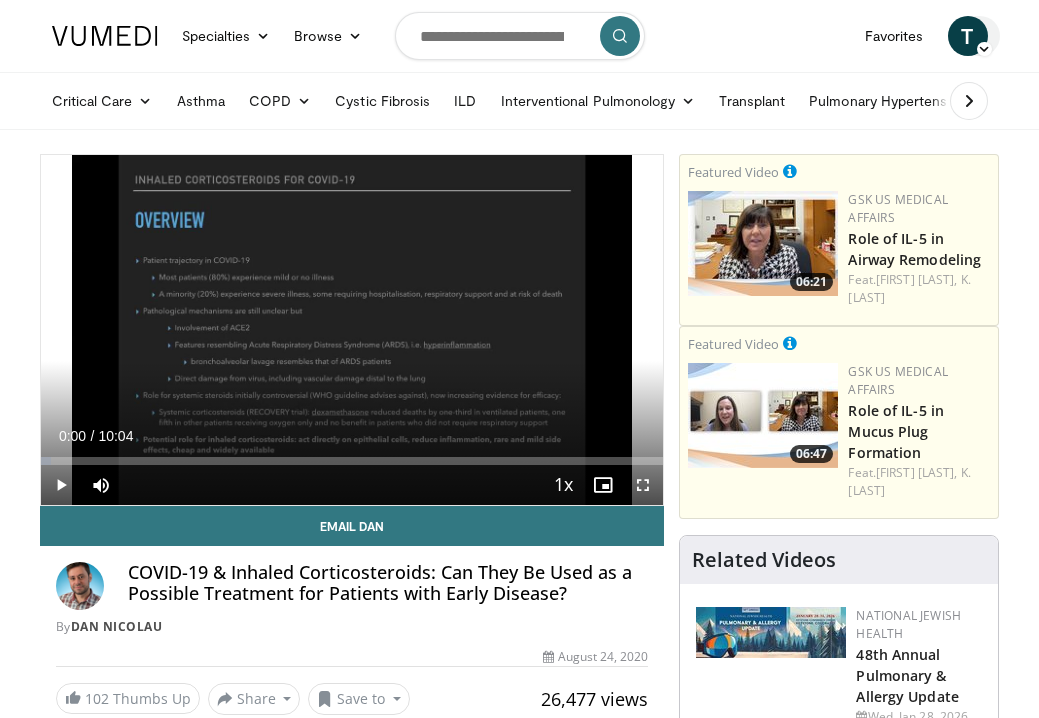 click on "T" at bounding box center (968, 36) 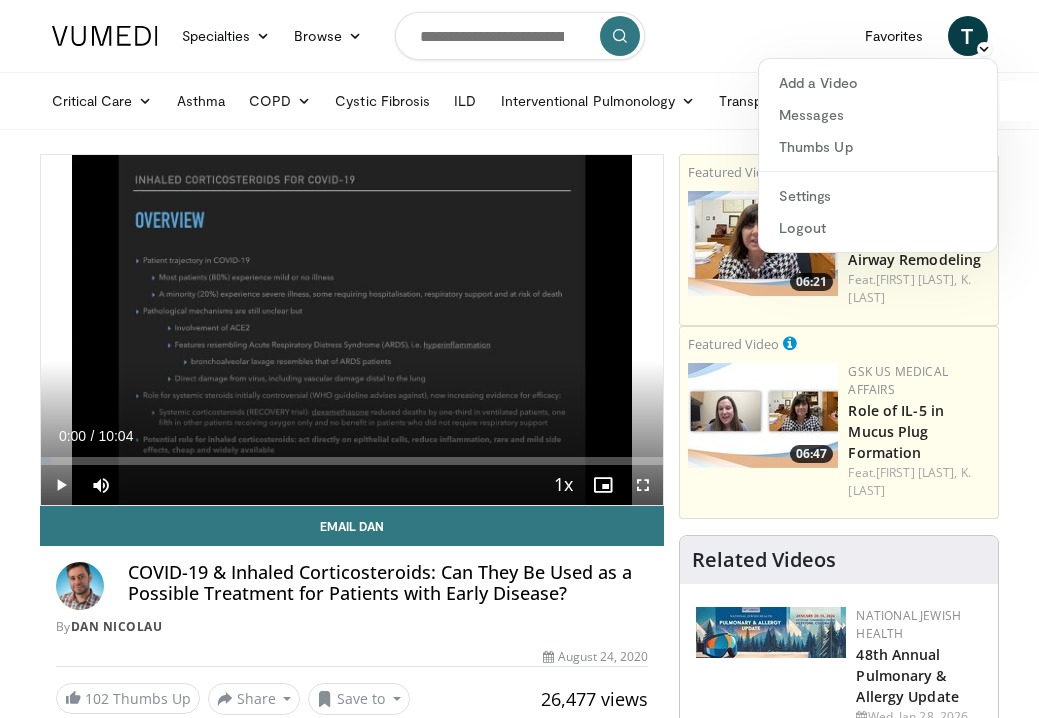 click on "Specialties
Adult & Family Medicine
Allergy, Asthma, Immunology
Anesthesiology
Cardiology
Dental
Dermatology
Endocrinology
Gastroenterology & Hepatology
General Surgery
Hematology & Oncology
Infectious Disease
Nephrology
Neurology
Neurosurgery
Obstetrics & Gynecology
Ophthalmology
Oral Maxillofacial
Orthopaedics
Otolaryngology
Pediatrics
Plastic Surgery
Podiatry
Psychiatry
Pulmonology
Radiation Oncology
Radiology
Rheumatology
Urology
Browse
T" at bounding box center [520, 36] 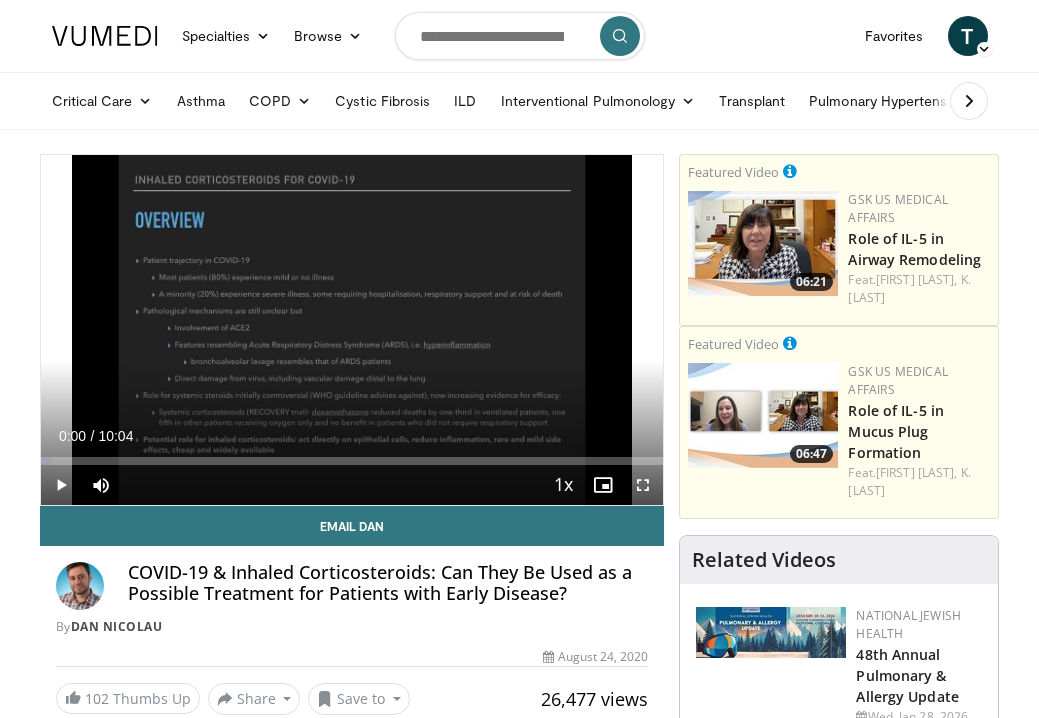 scroll, scrollTop: 0, scrollLeft: 0, axis: both 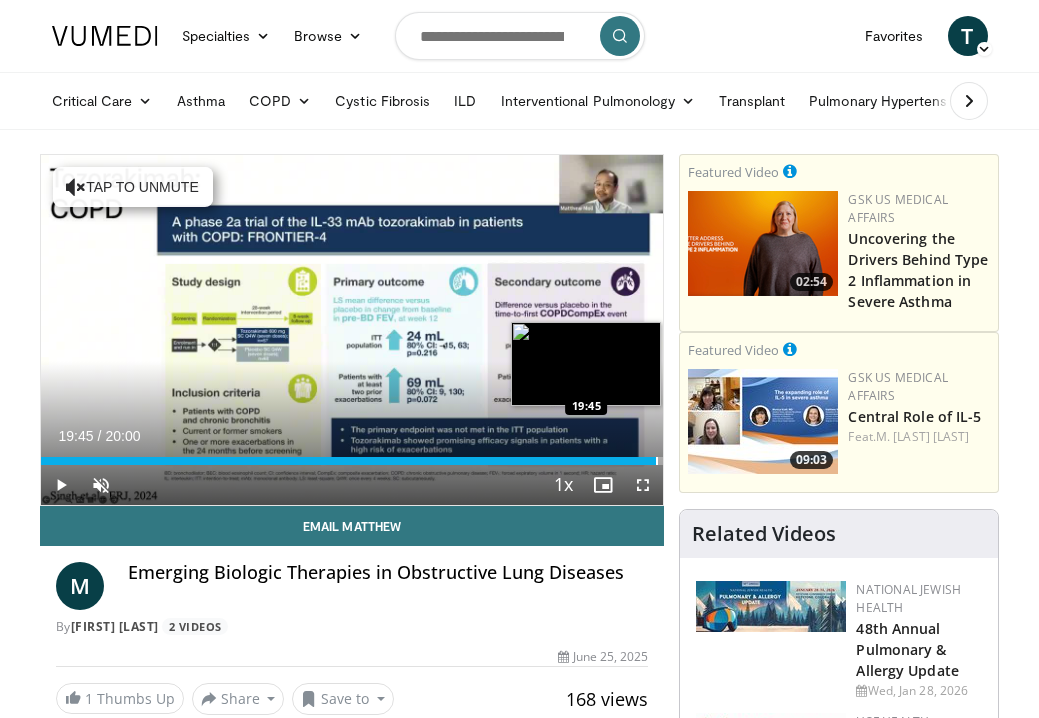 drag, startPoint x: 52, startPoint y: 462, endPoint x: 655, endPoint y: 464, distance: 603.0033 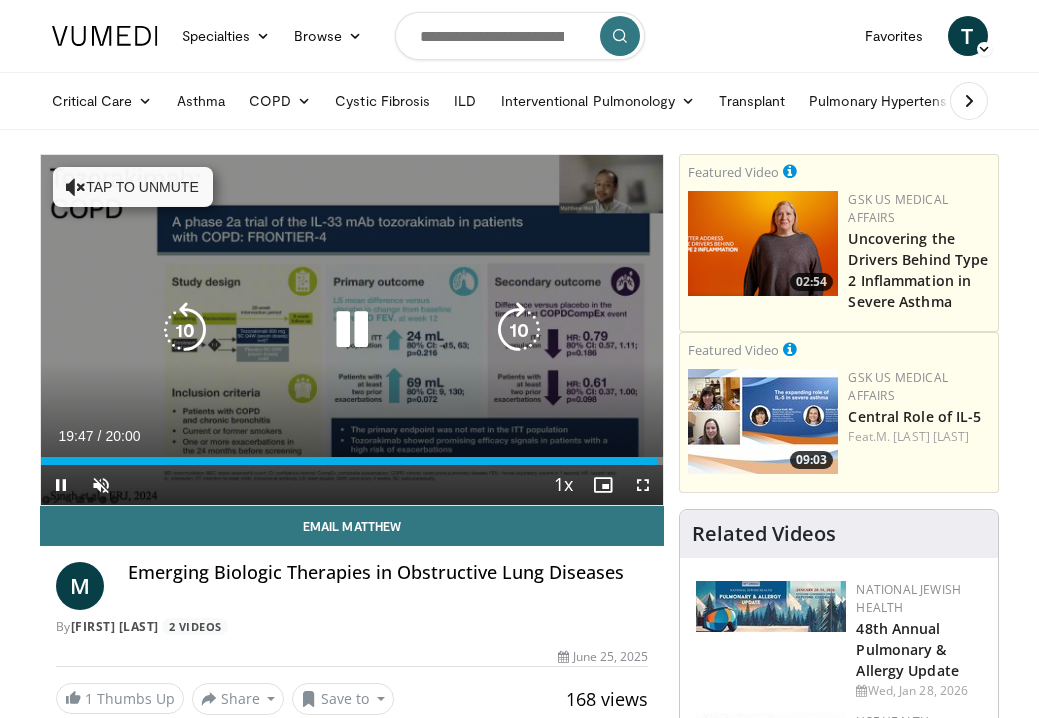 click on "Tap to unmute" at bounding box center (133, 187) 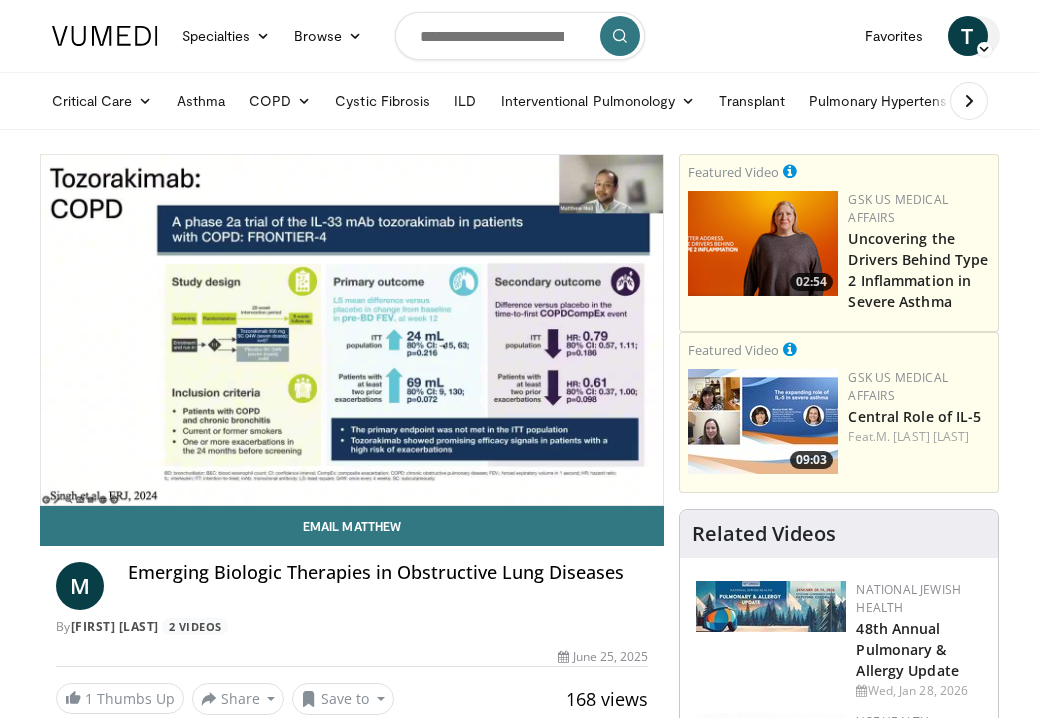 click at bounding box center [984, 49] 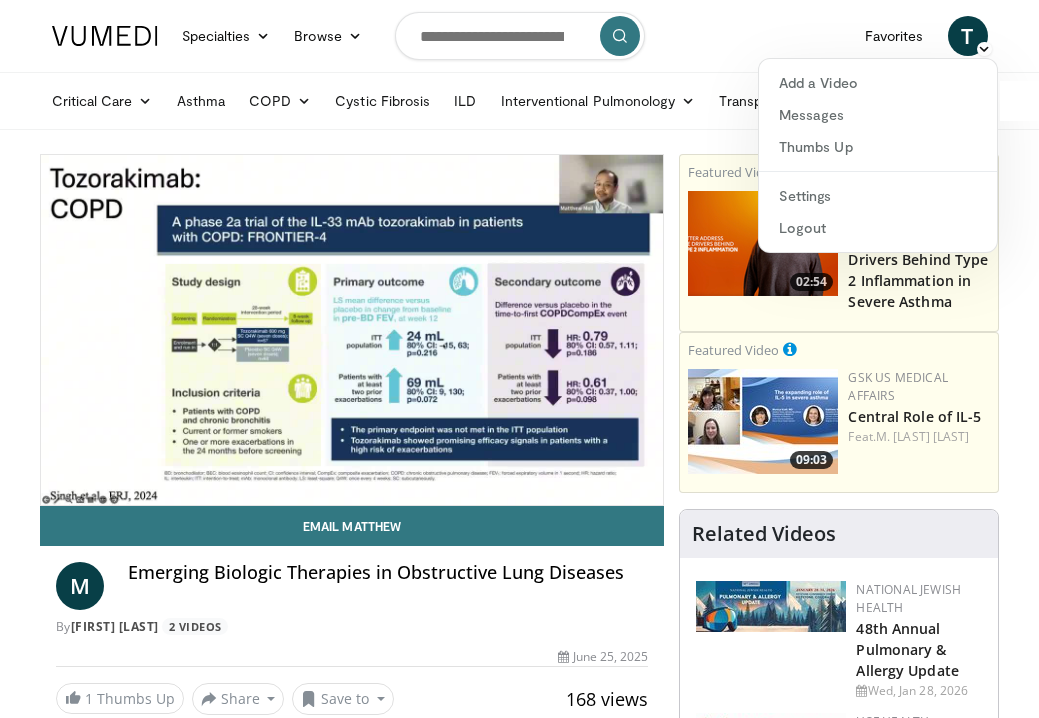 click on "Specialties
Adult & Family Medicine
Allergy, Asthma, Immunology
Anesthesiology
Cardiology
Dental
Dermatology
Endocrinology
Gastroenterology & Hepatology
General Surgery
Hematology & Oncology
Infectious Disease
Nephrology
Neurology
Neurosurgery
Obstetrics & Gynecology
Ophthalmology
Oral Maxillofacial
Orthopaedics
Otolaryngology
Pediatrics
Plastic Surgery
Podiatry
Psychiatry
Pulmonology
Radiation Oncology
Radiology
Rheumatology
Urology
Browse
T" at bounding box center [520, 36] 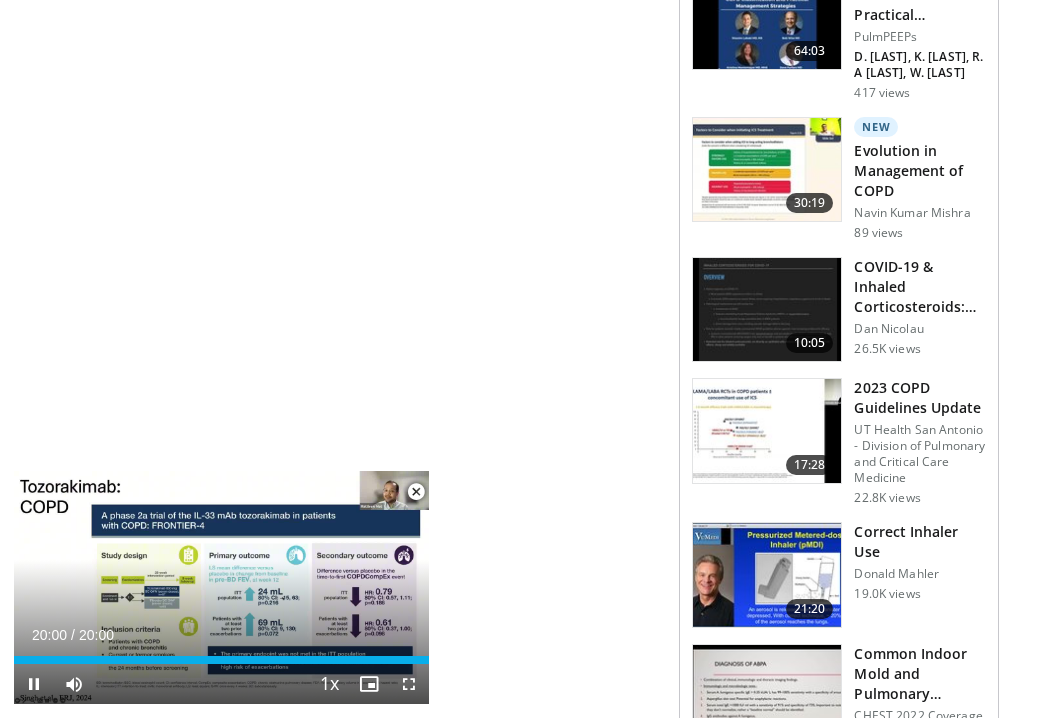 scroll, scrollTop: 1264, scrollLeft: 0, axis: vertical 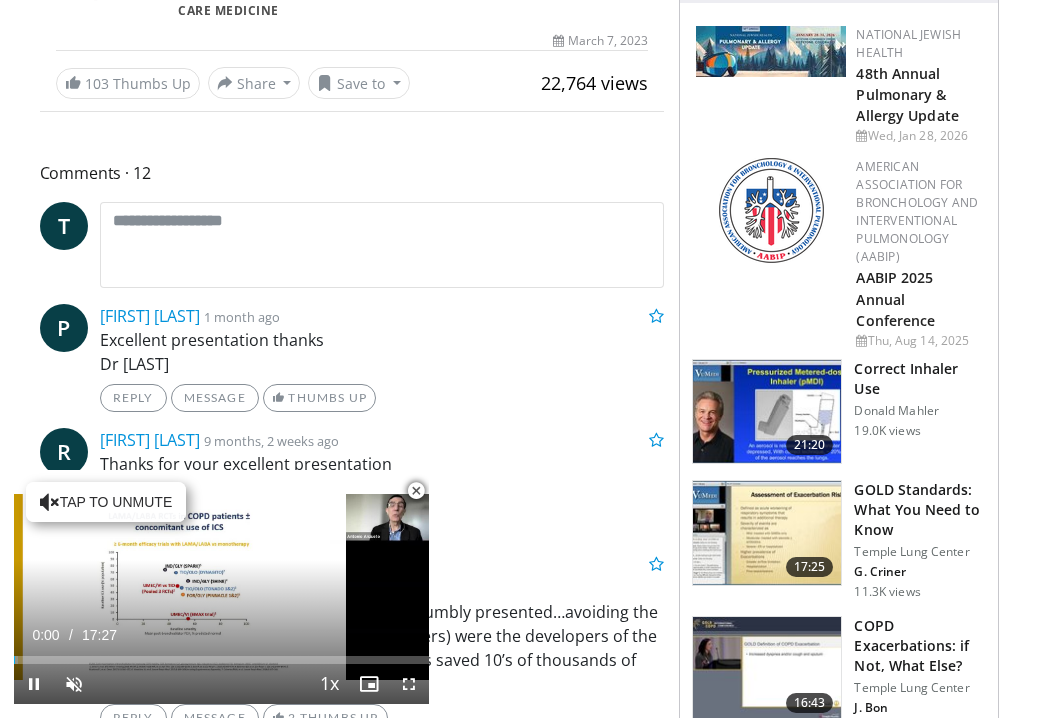 click at bounding box center [416, 491] 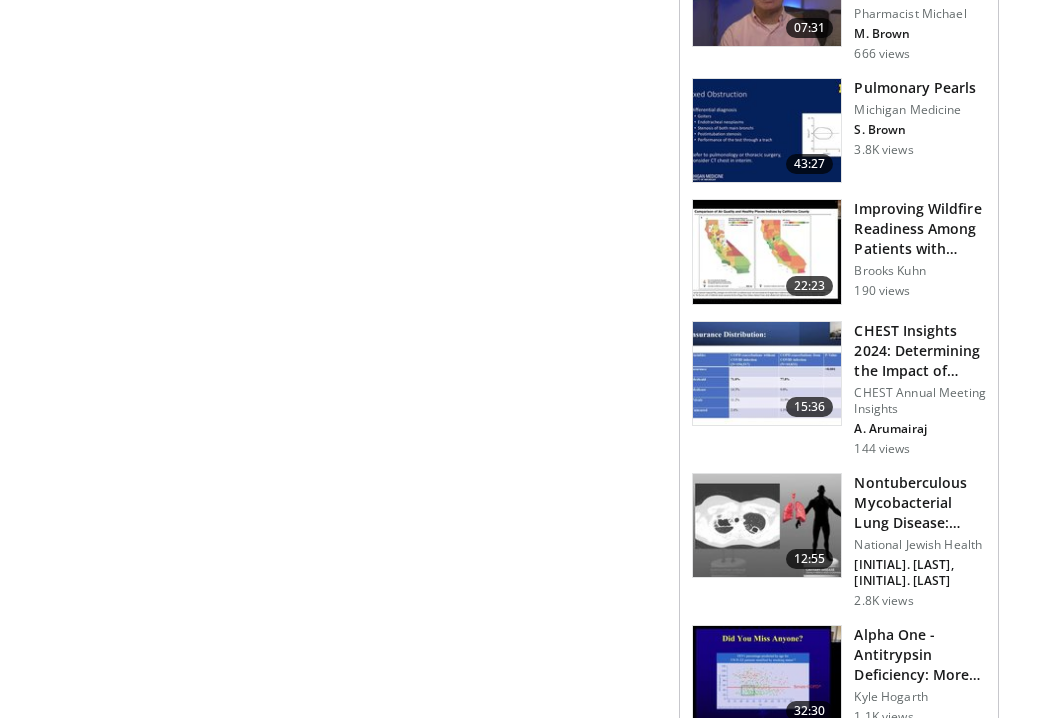 scroll, scrollTop: 2908, scrollLeft: 0, axis: vertical 